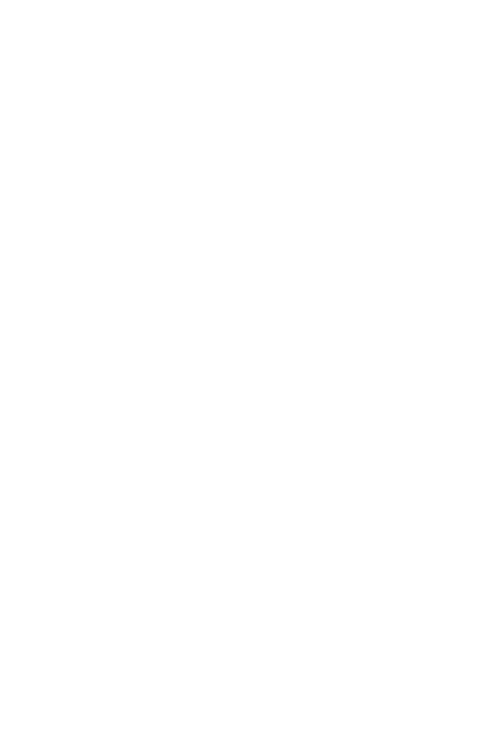scroll, scrollTop: 0, scrollLeft: 0, axis: both 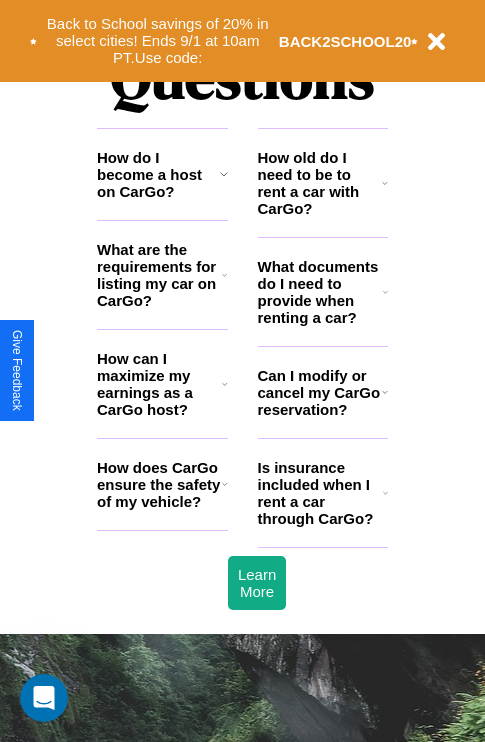 click on "Is insurance included when I rent a car through CarGo?" at bounding box center [320, 493] 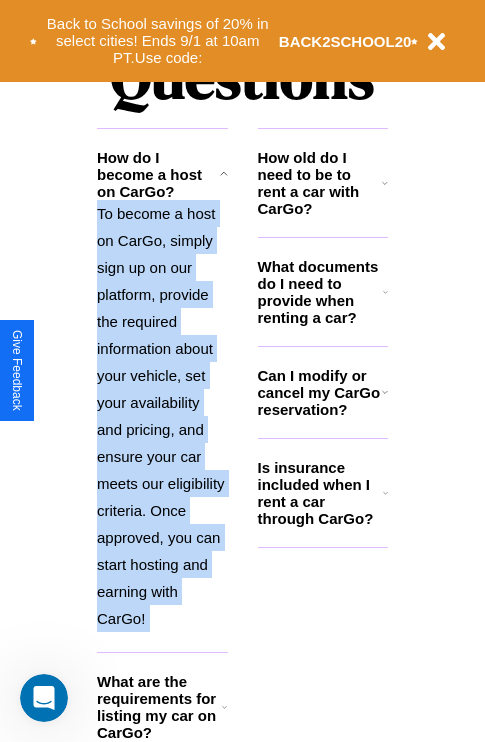scroll, scrollTop: 2638, scrollLeft: 0, axis: vertical 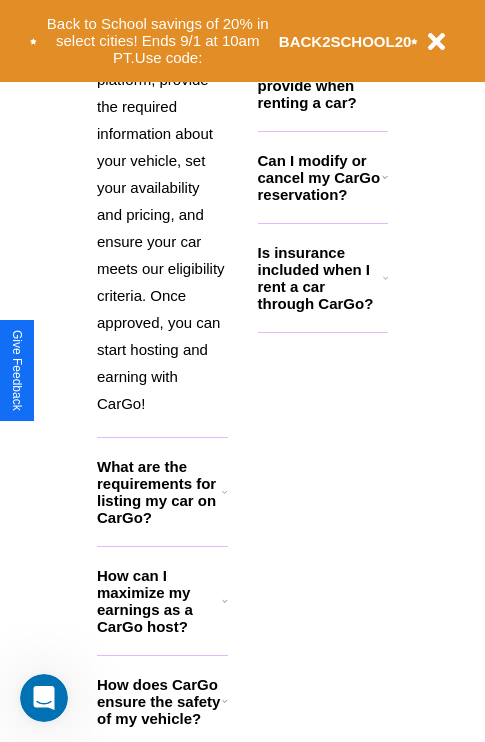 click 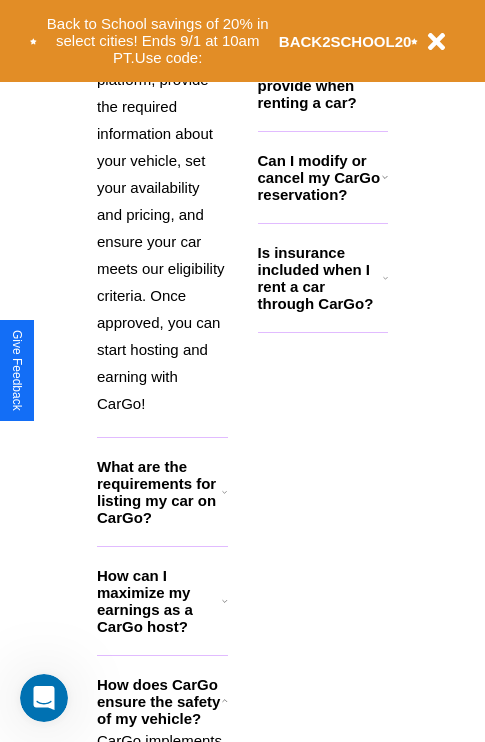 click on "What documents do I need to provide when renting a car?" at bounding box center [321, 77] 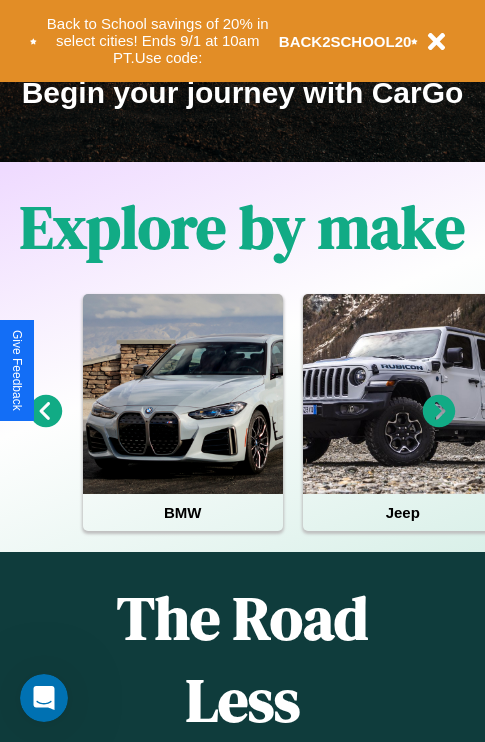 scroll, scrollTop: 308, scrollLeft: 0, axis: vertical 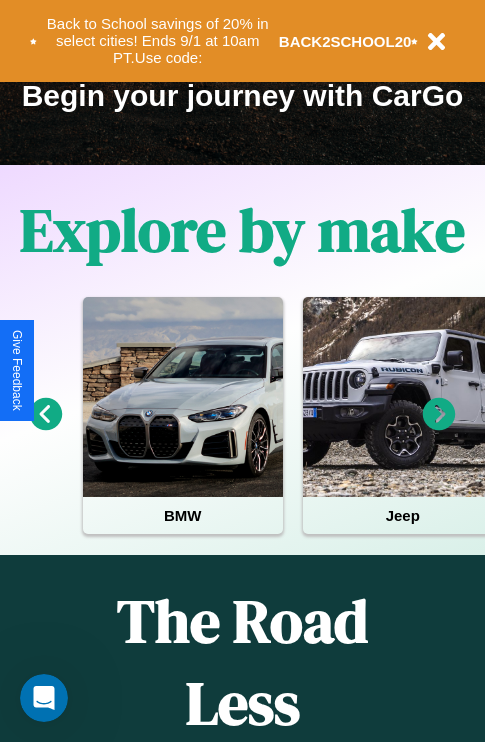 click 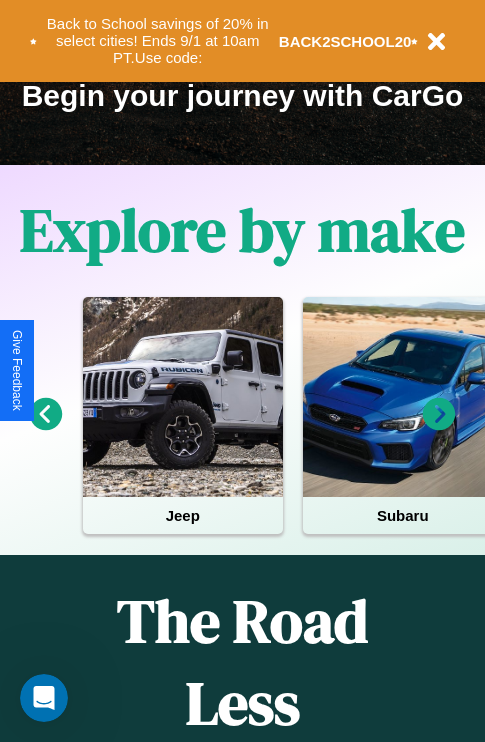 click 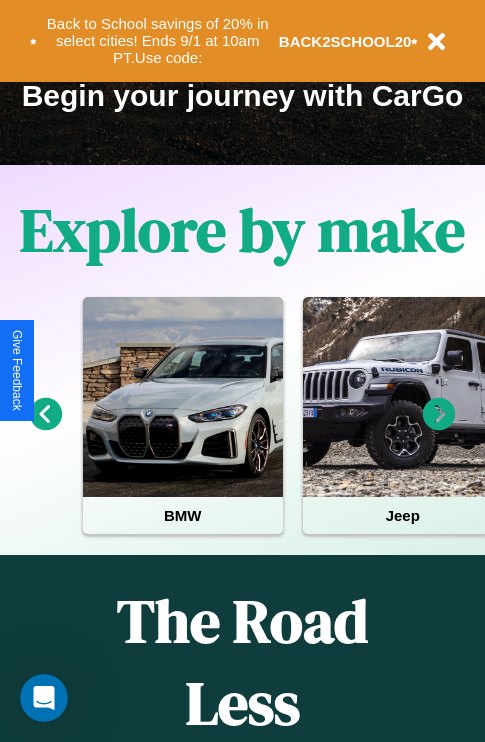 click 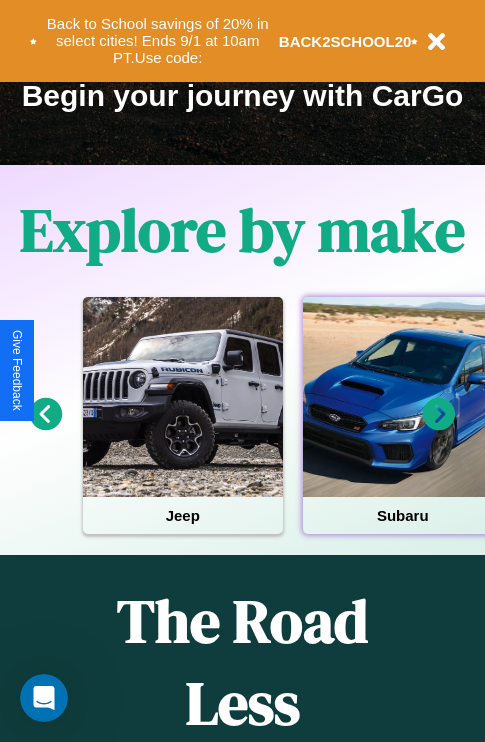 click at bounding box center (403, 397) 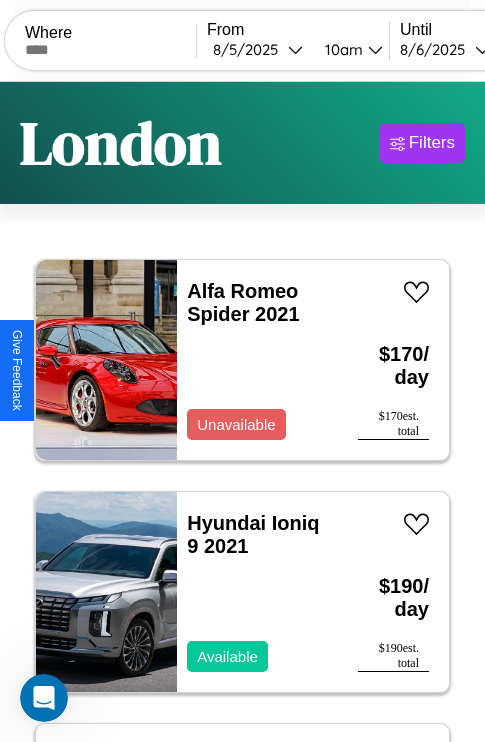 scroll, scrollTop: 79, scrollLeft: 0, axis: vertical 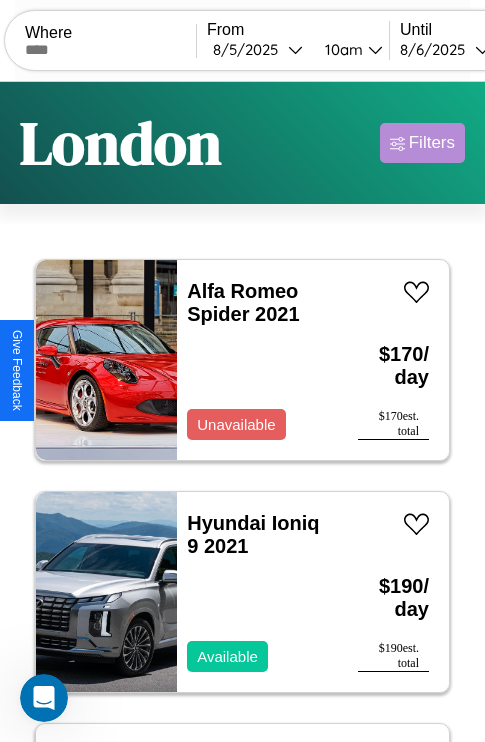 click on "Filters" at bounding box center (432, 143) 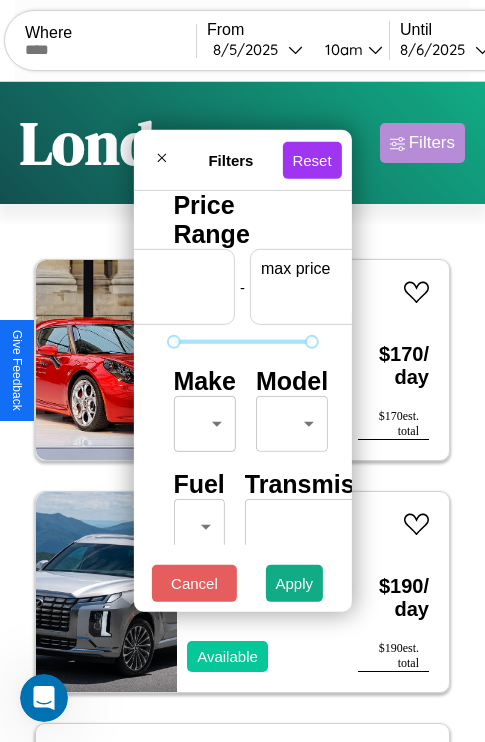 scroll, scrollTop: 0, scrollLeft: 124, axis: horizontal 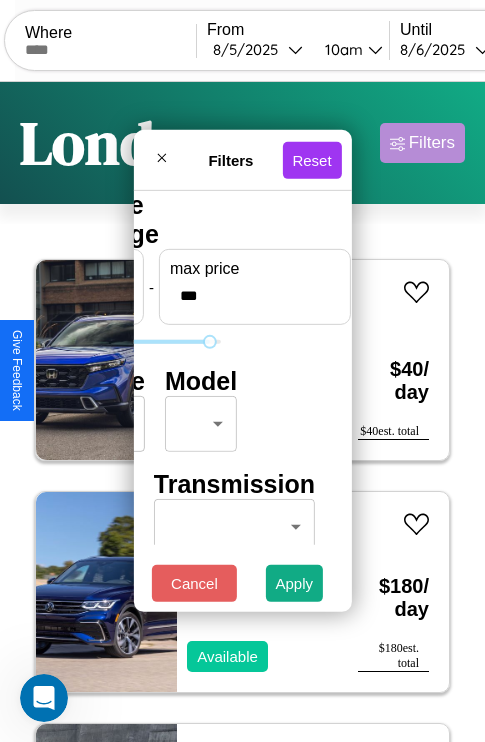 type on "***" 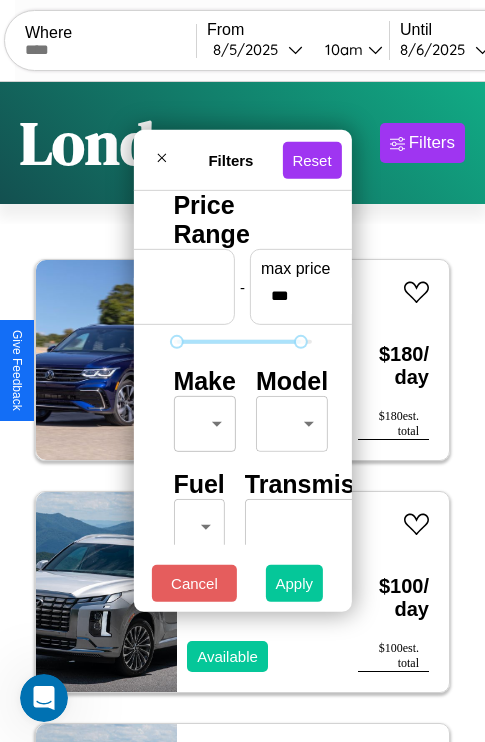 type on "**" 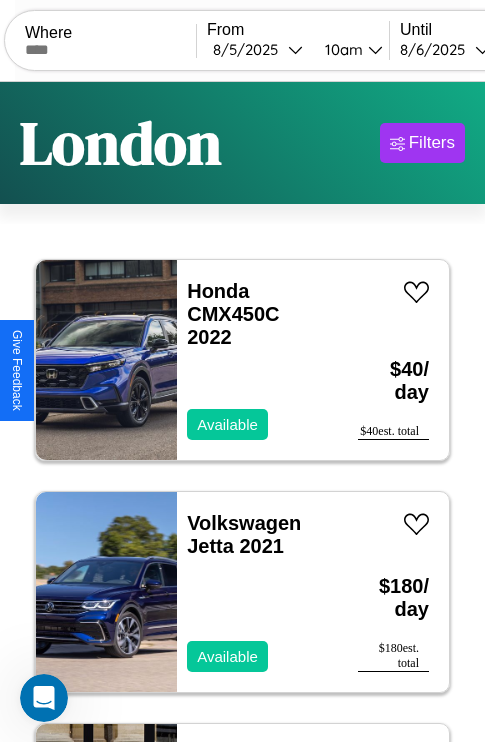 scroll, scrollTop: 95, scrollLeft: 0, axis: vertical 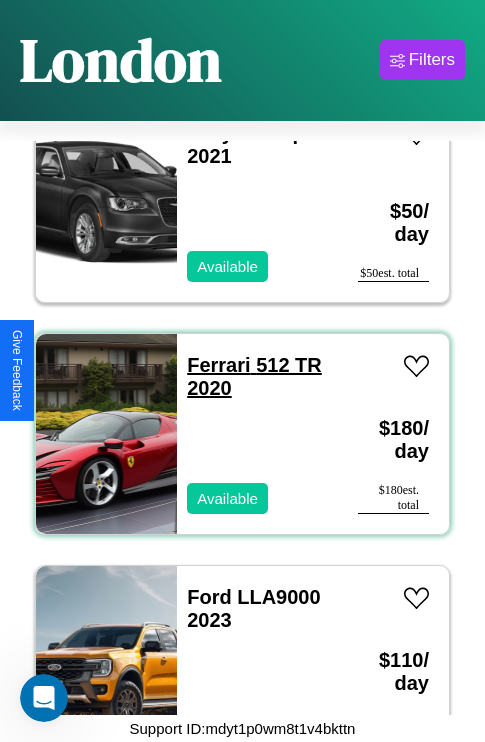 click on "Ferrari   512 TR   2020" at bounding box center [254, 376] 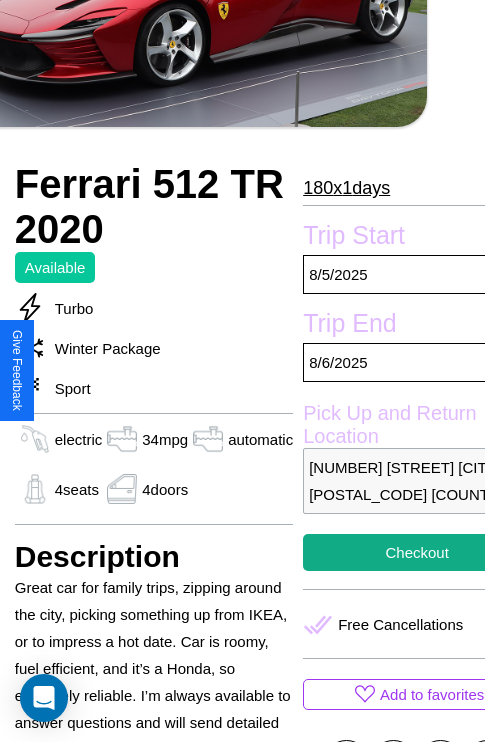 scroll, scrollTop: 458, scrollLeft: 96, axis: both 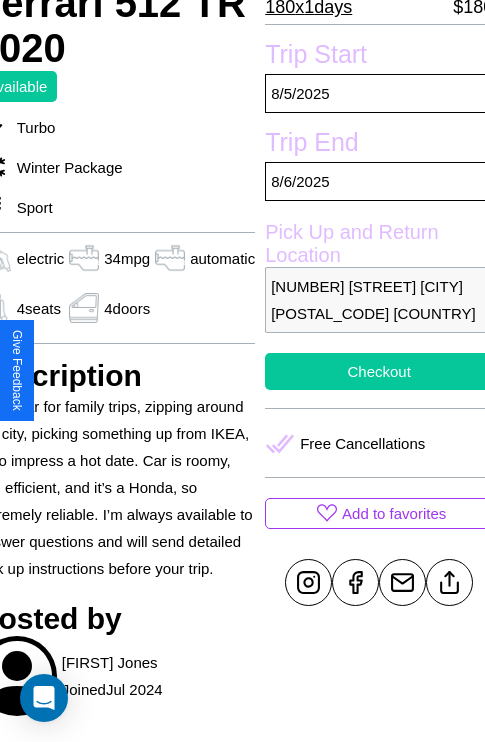 click on "Checkout" at bounding box center [379, 371] 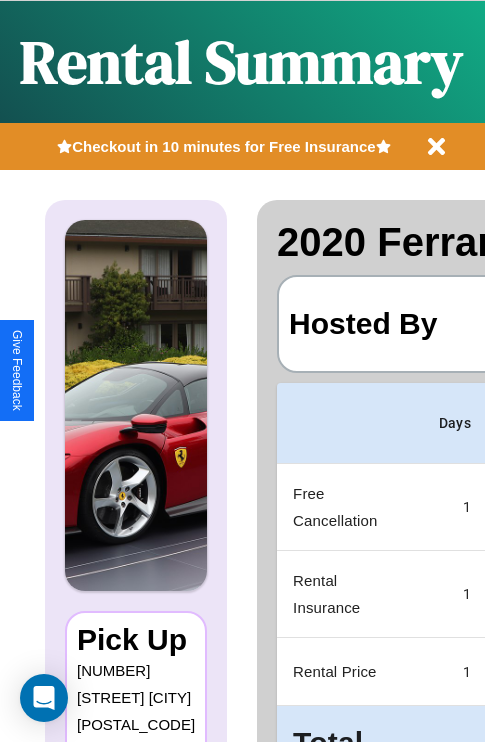 scroll, scrollTop: 0, scrollLeft: 378, axis: horizontal 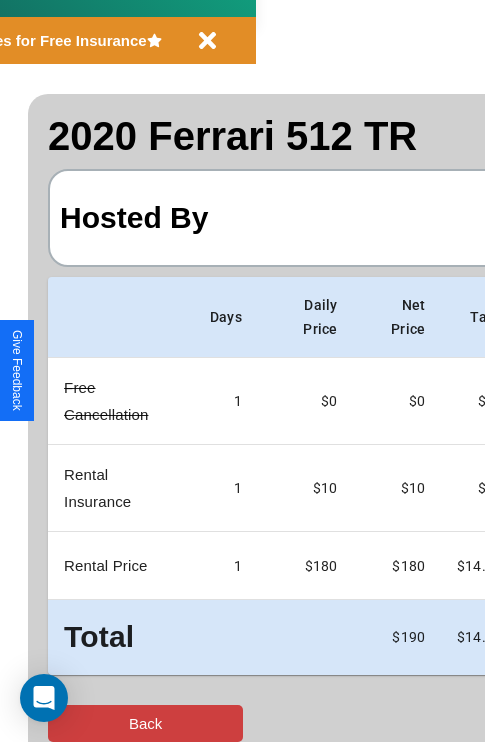click on "Back" at bounding box center [145, 723] 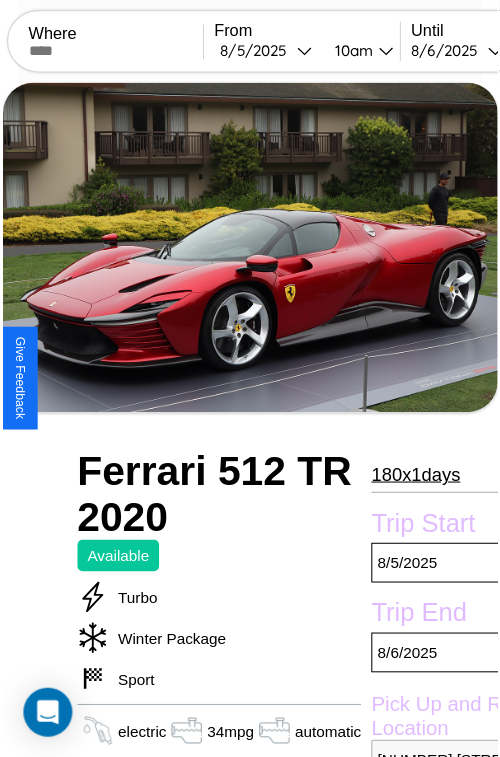 scroll, scrollTop: 180, scrollLeft: 96, axis: both 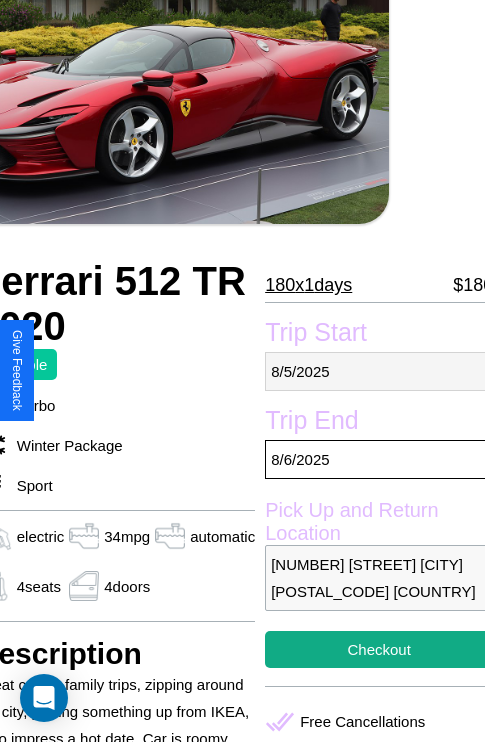 click on "8 / 5 / 2025" at bounding box center (379, 371) 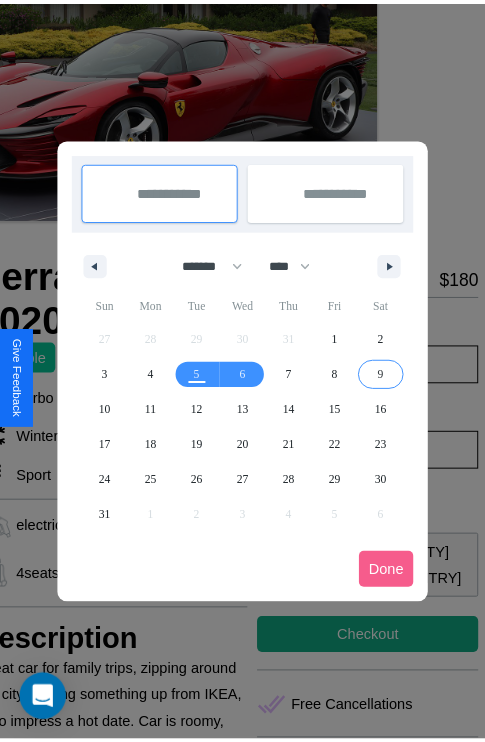 scroll, scrollTop: 0, scrollLeft: 96, axis: horizontal 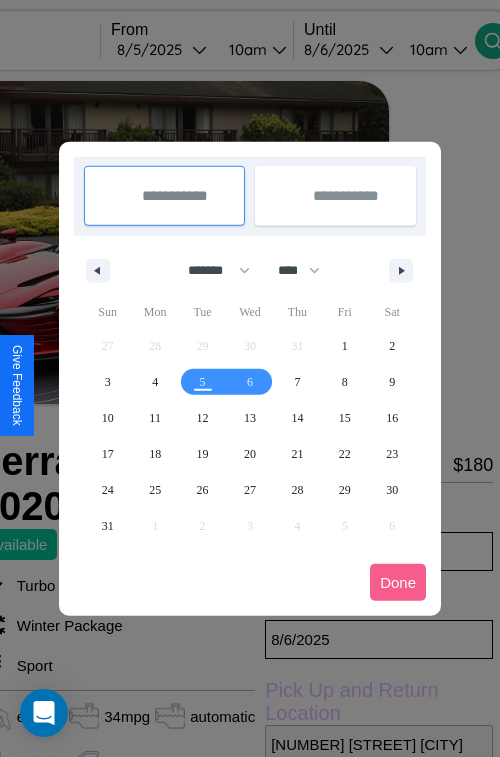 click at bounding box center (250, 378) 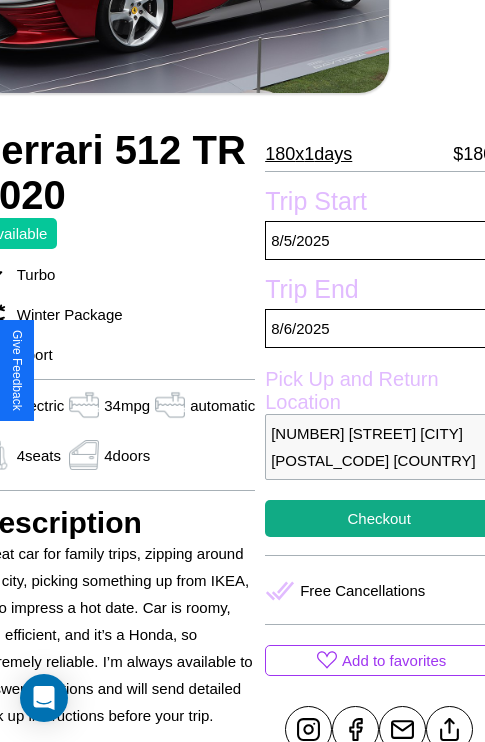 scroll, scrollTop: 458, scrollLeft: 96, axis: both 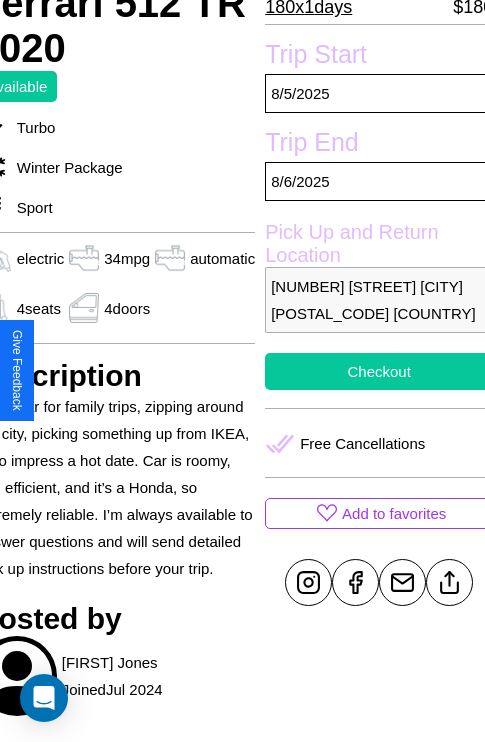 click on "Checkout" at bounding box center [379, 371] 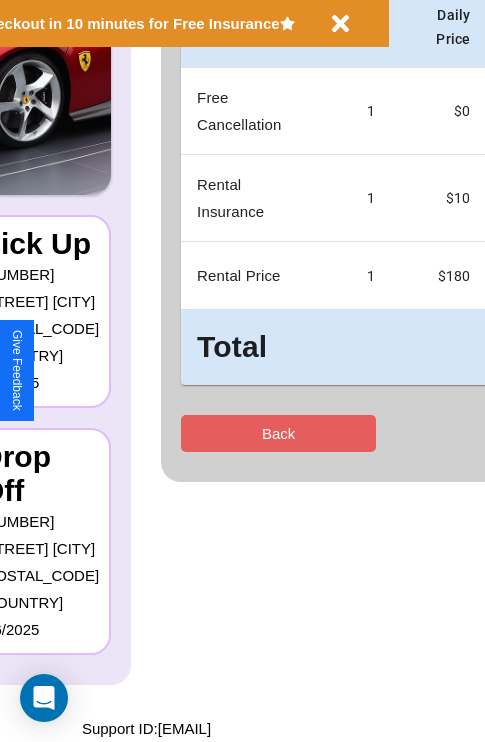 scroll, scrollTop: 0, scrollLeft: 0, axis: both 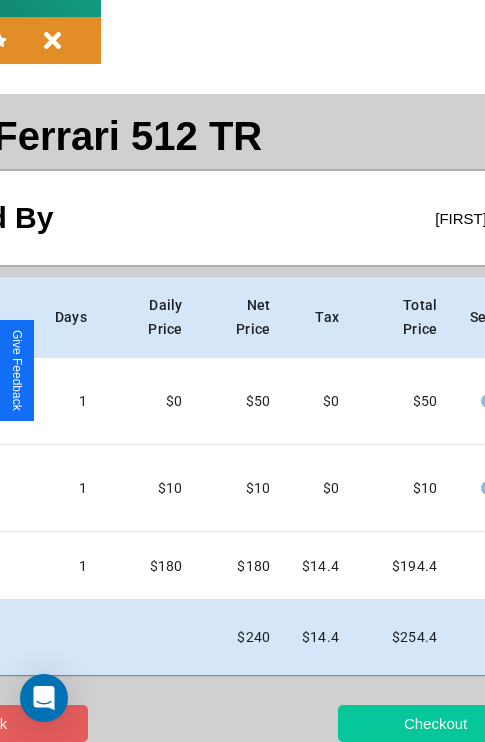 click on "Checkout" at bounding box center (435, 723) 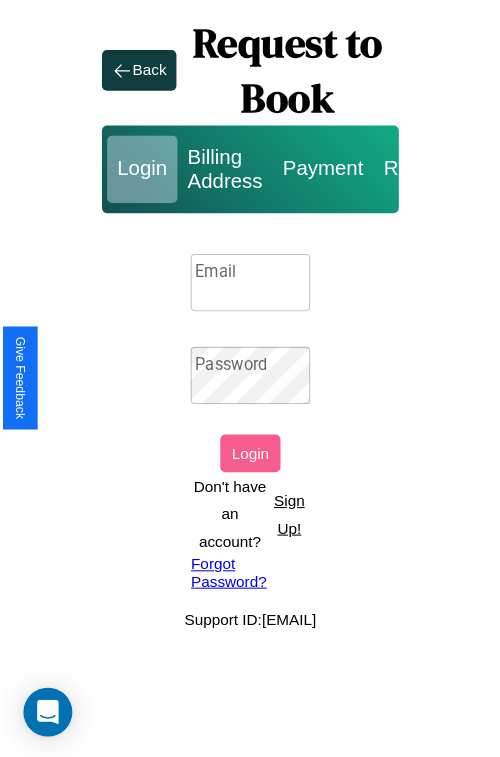 scroll, scrollTop: 0, scrollLeft: 0, axis: both 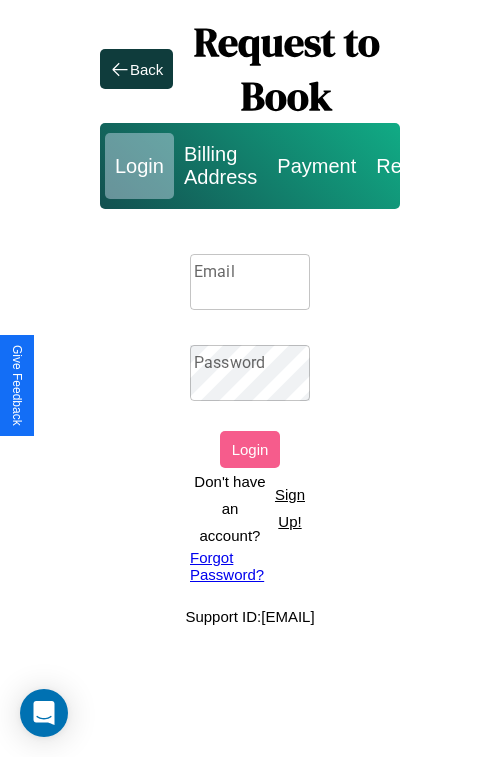 click on "Sign Up!" at bounding box center [290, 508] 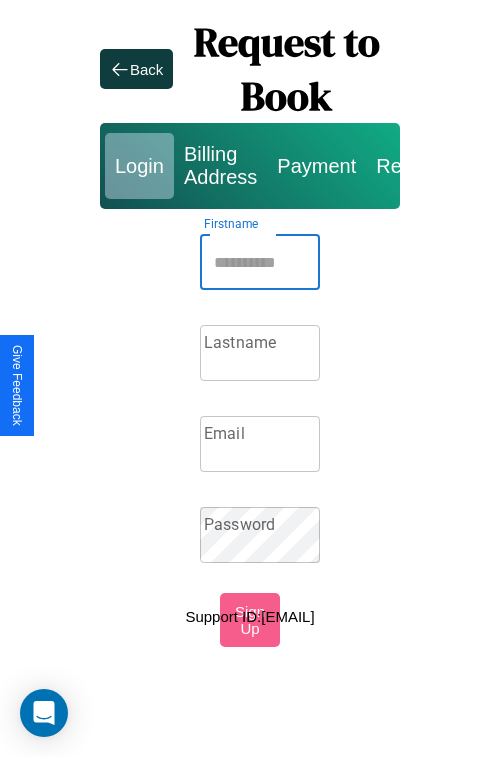 click on "Firstname" at bounding box center (260, 262) 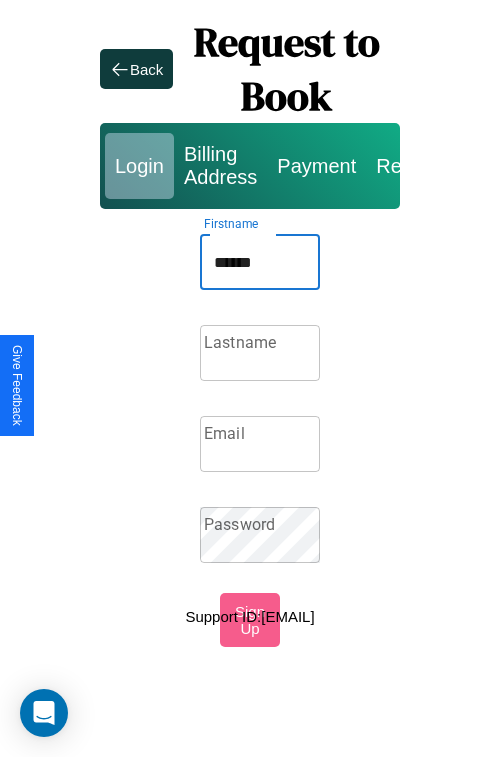 type on "******" 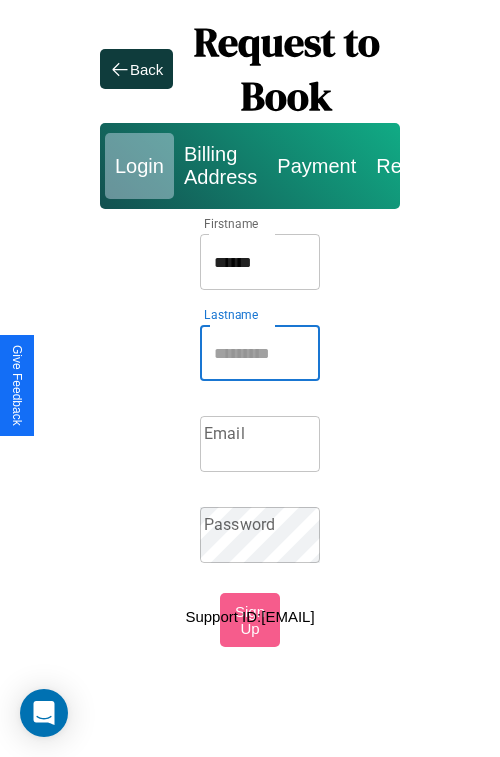 click on "Lastname" at bounding box center [260, 353] 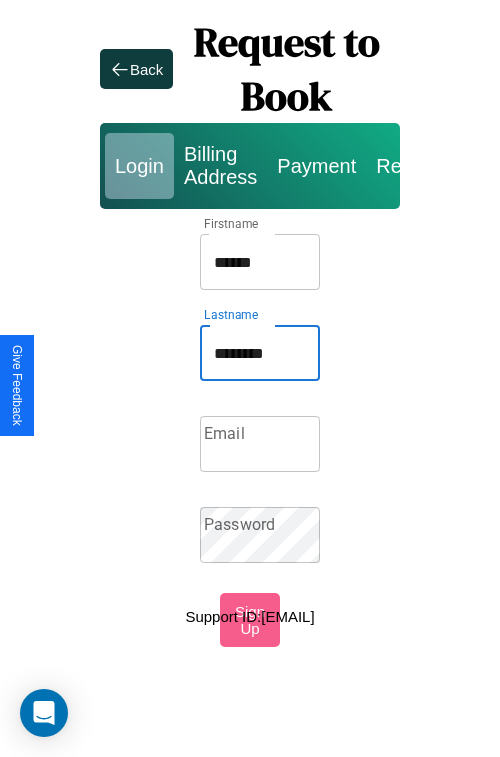 type on "********" 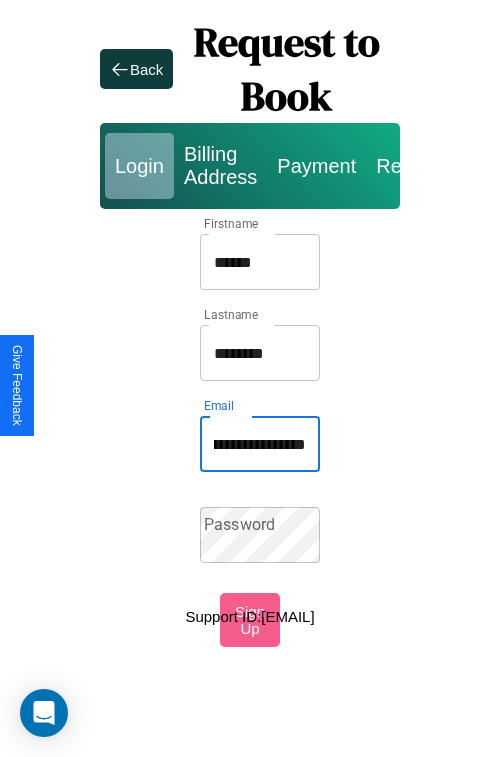 scroll, scrollTop: 0, scrollLeft: 109, axis: horizontal 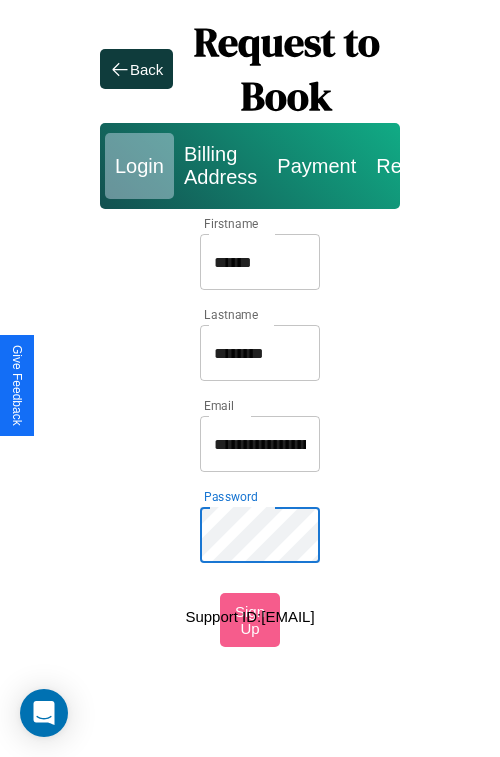 click on "******" at bounding box center [260, 262] 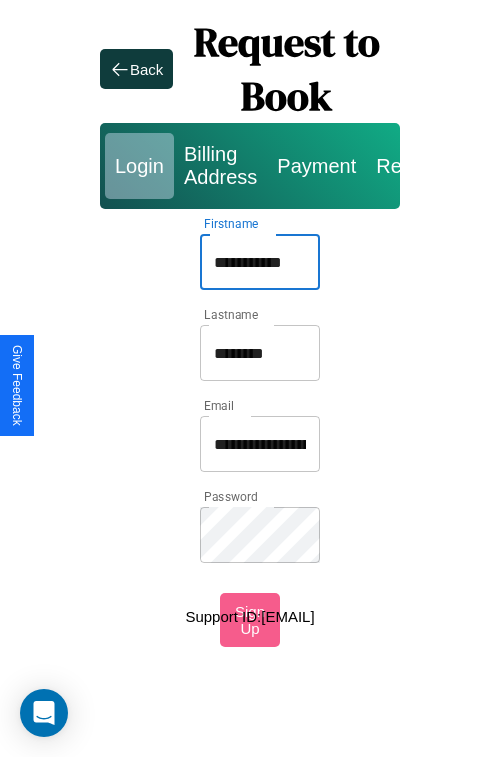 type on "**********" 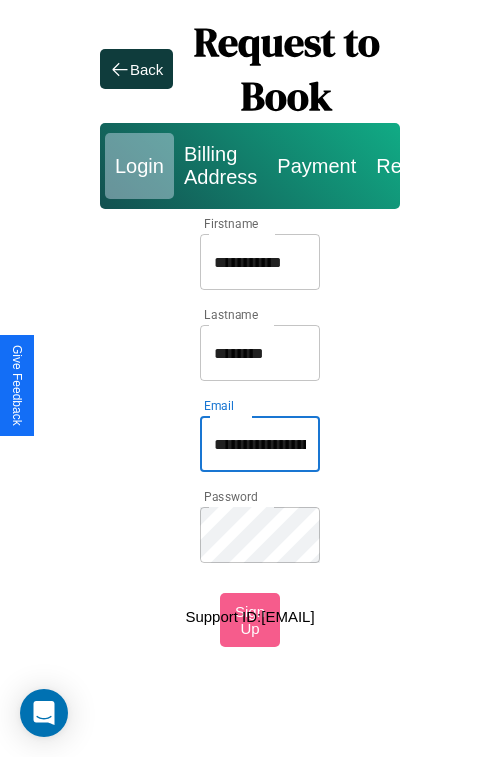 type on "**********" 